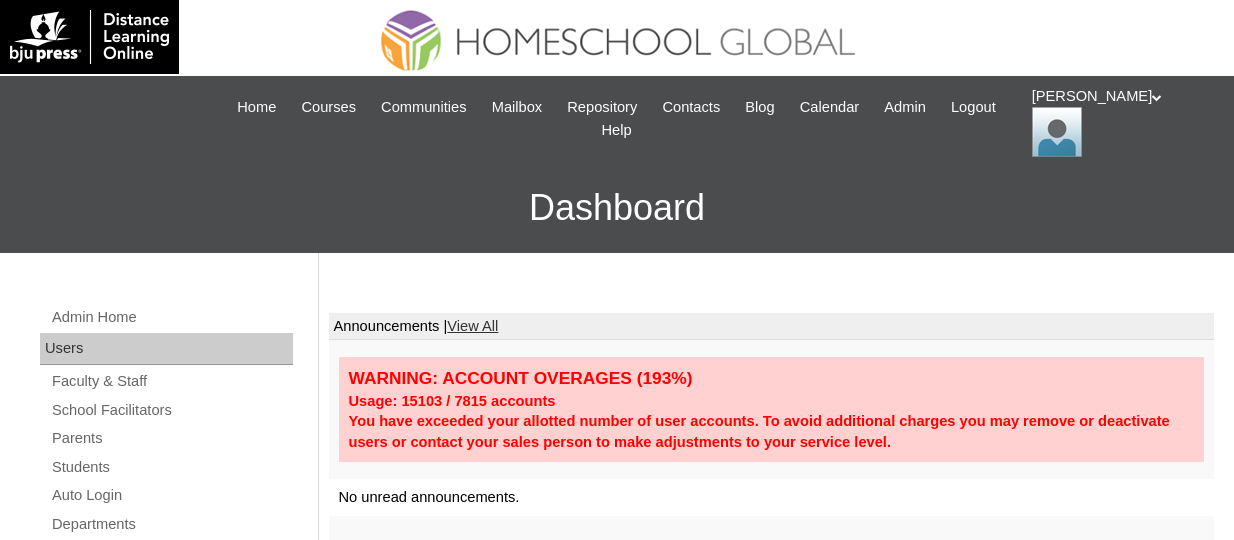 scroll, scrollTop: 0, scrollLeft: 0, axis: both 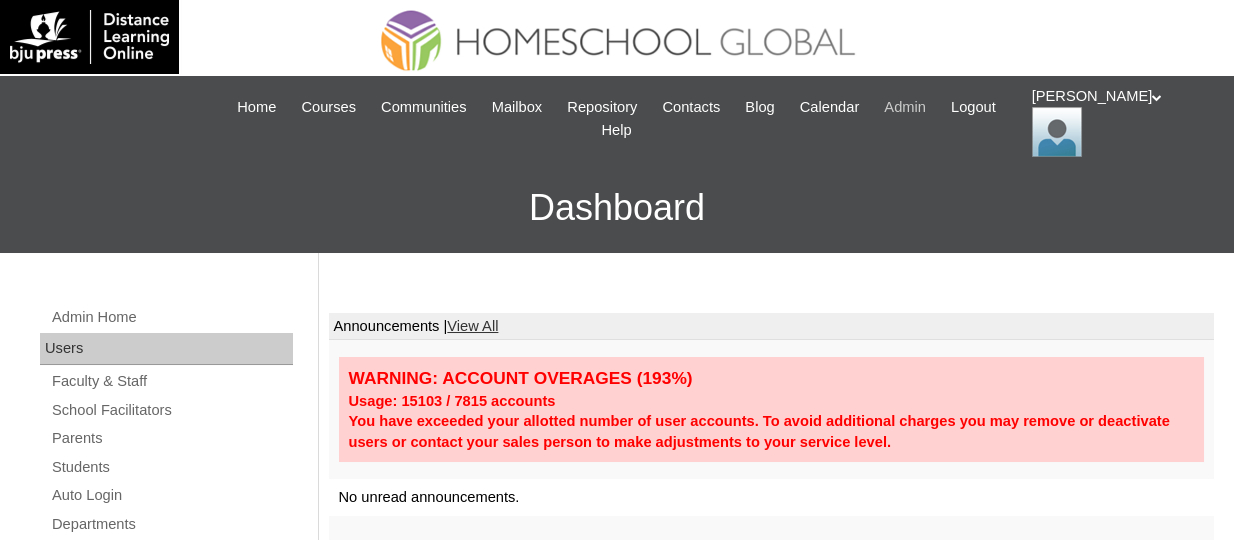 click on "Admin" at bounding box center [905, 107] 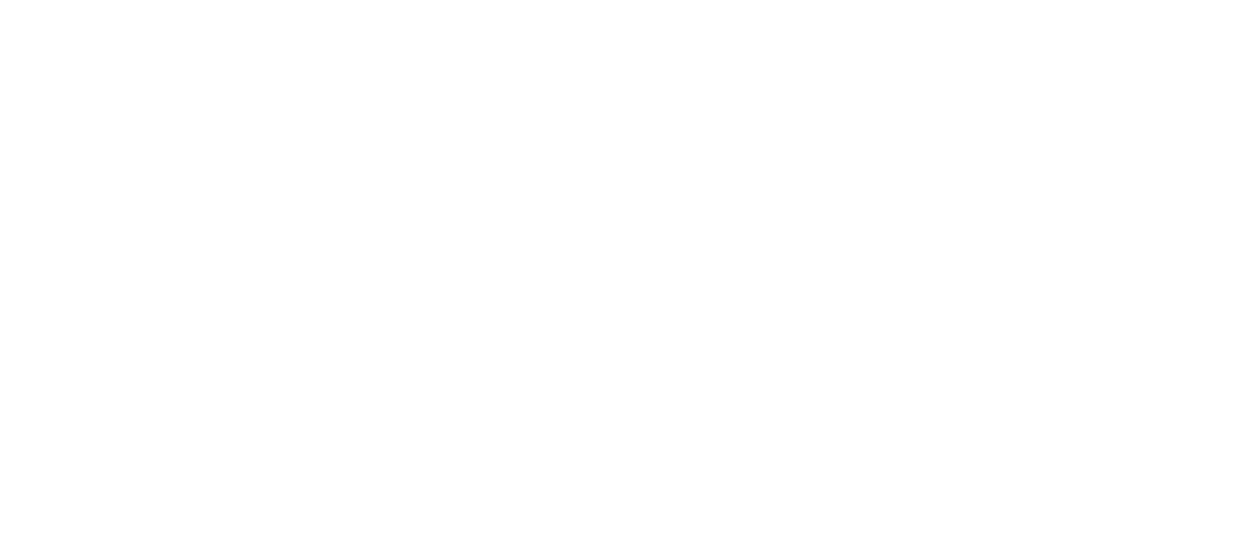 scroll, scrollTop: 0, scrollLeft: 0, axis: both 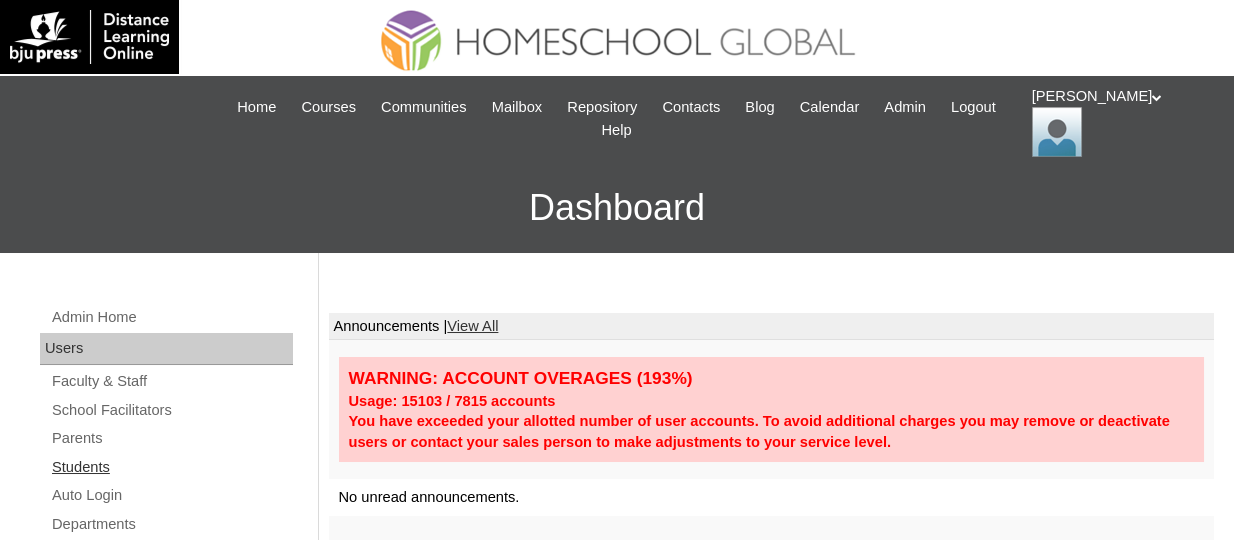 click on "Students" at bounding box center [171, 467] 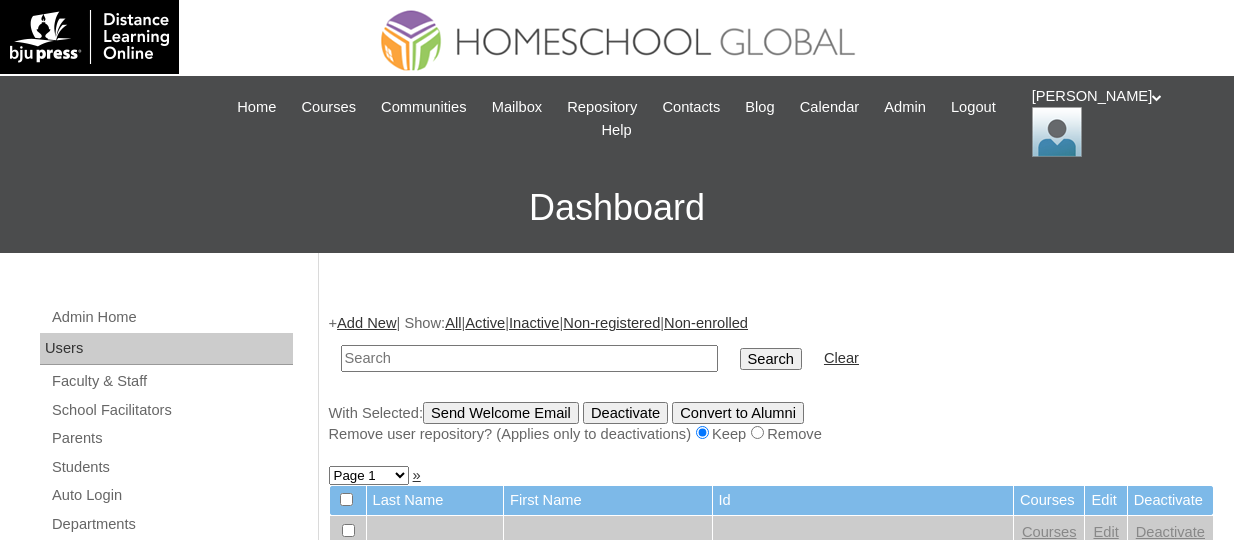 scroll, scrollTop: 0, scrollLeft: 0, axis: both 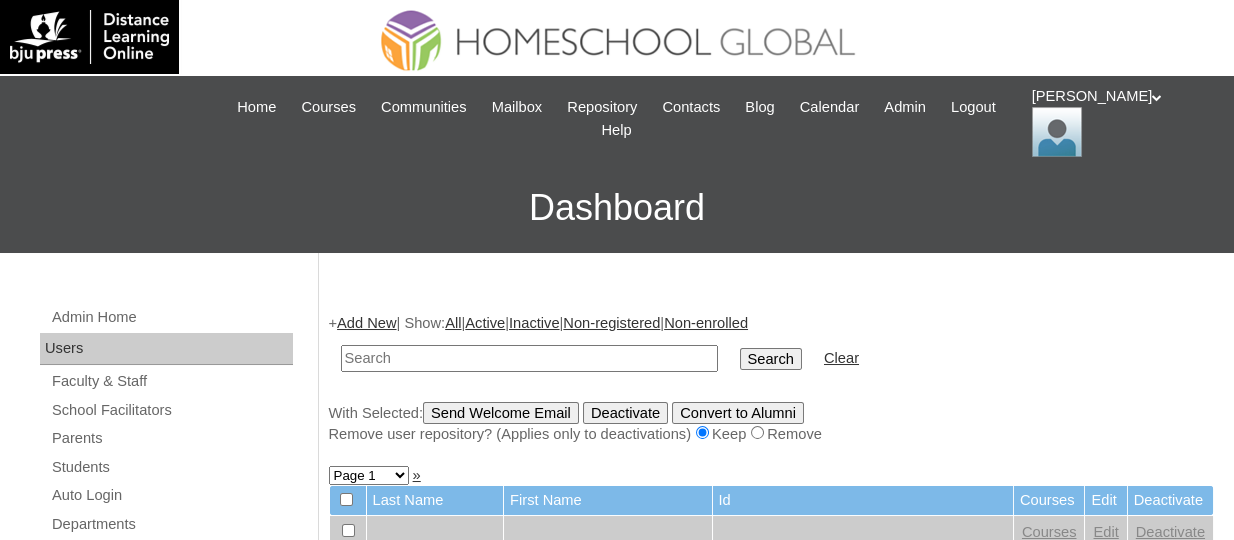 click at bounding box center [529, 358] 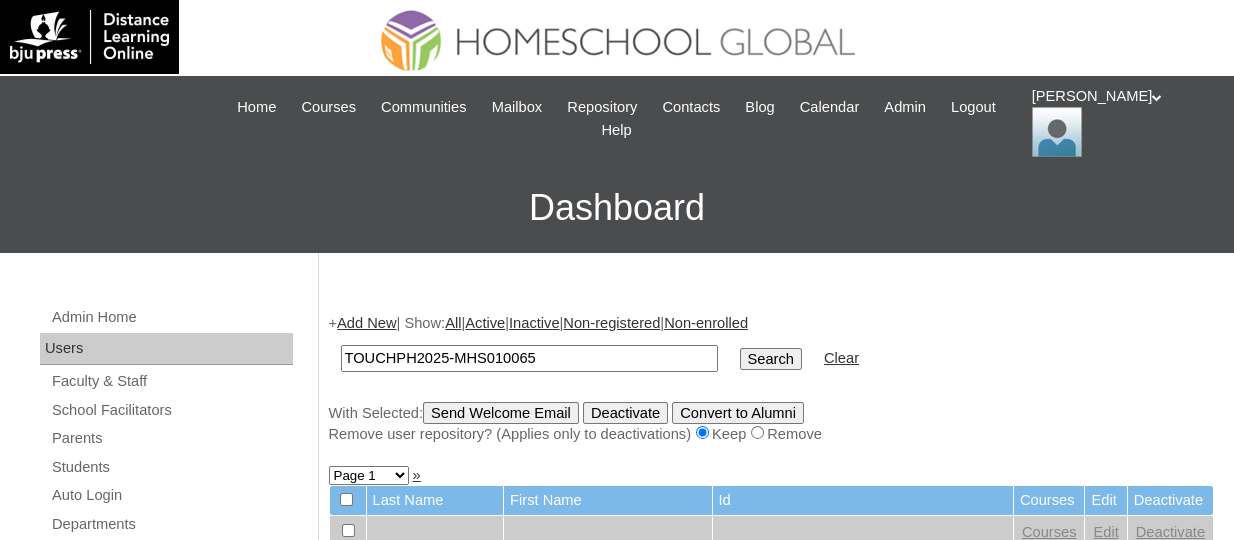 type on "TOUCHPH2025-MHS010065" 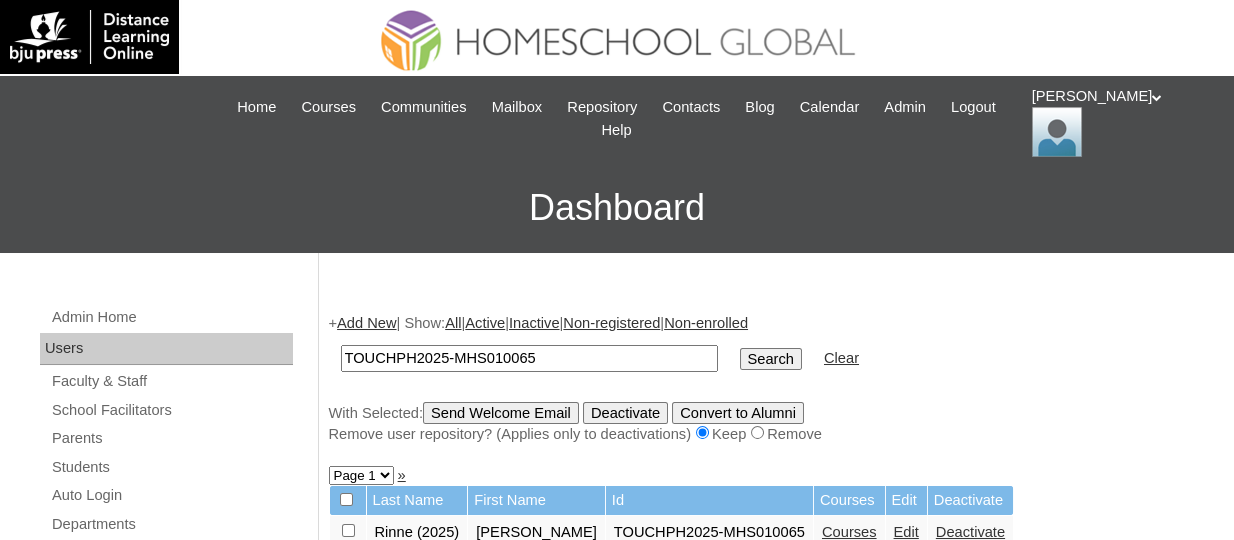 scroll, scrollTop: 130, scrollLeft: 0, axis: vertical 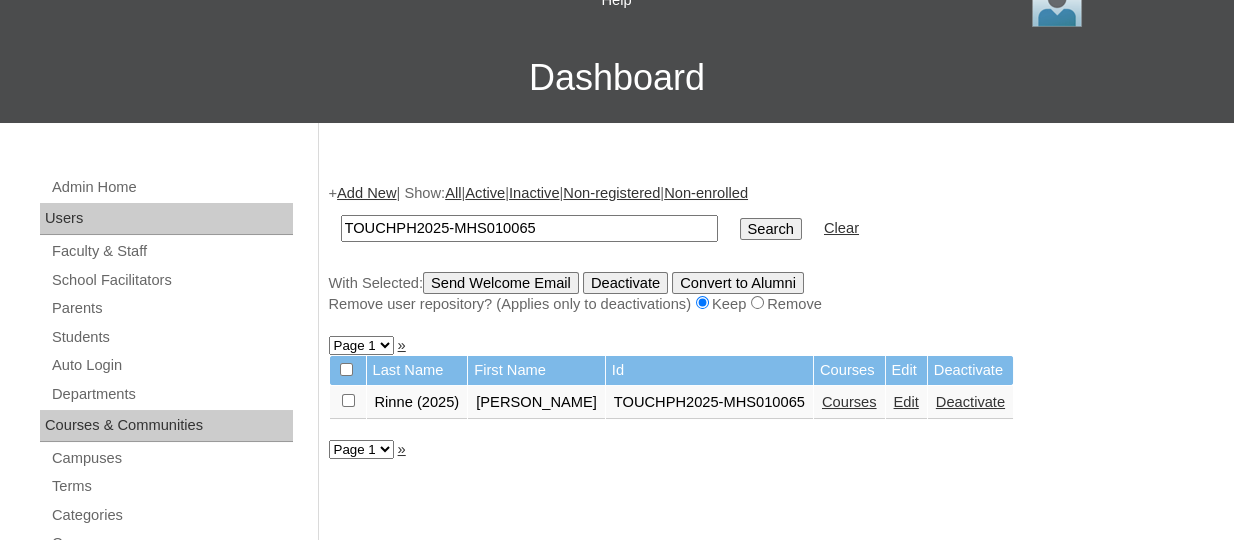 click on "Courses" at bounding box center (849, 402) 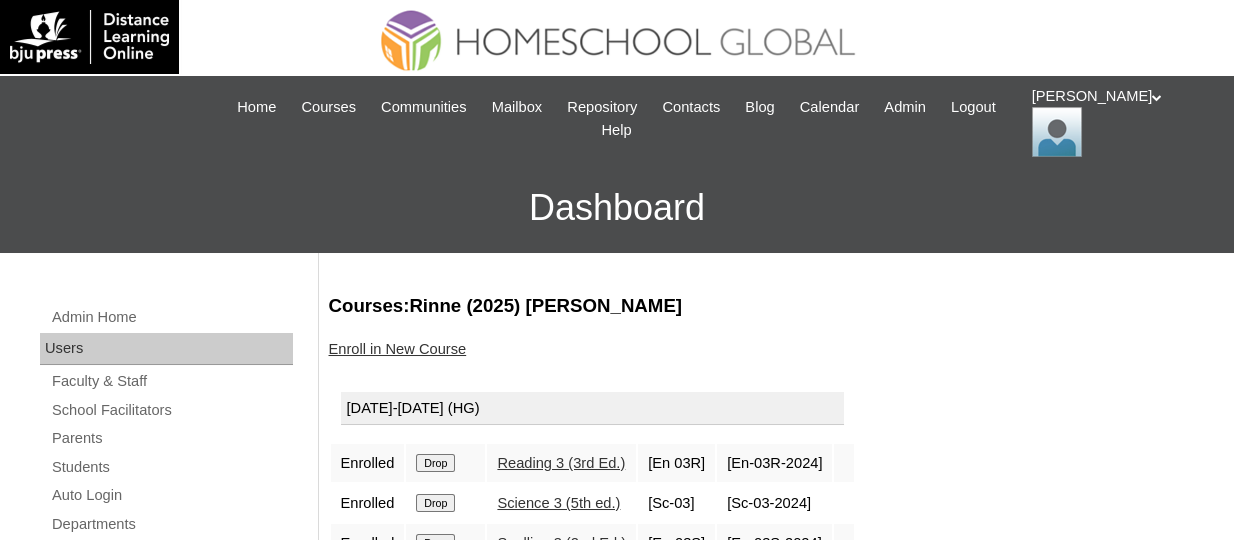 scroll, scrollTop: 251, scrollLeft: 0, axis: vertical 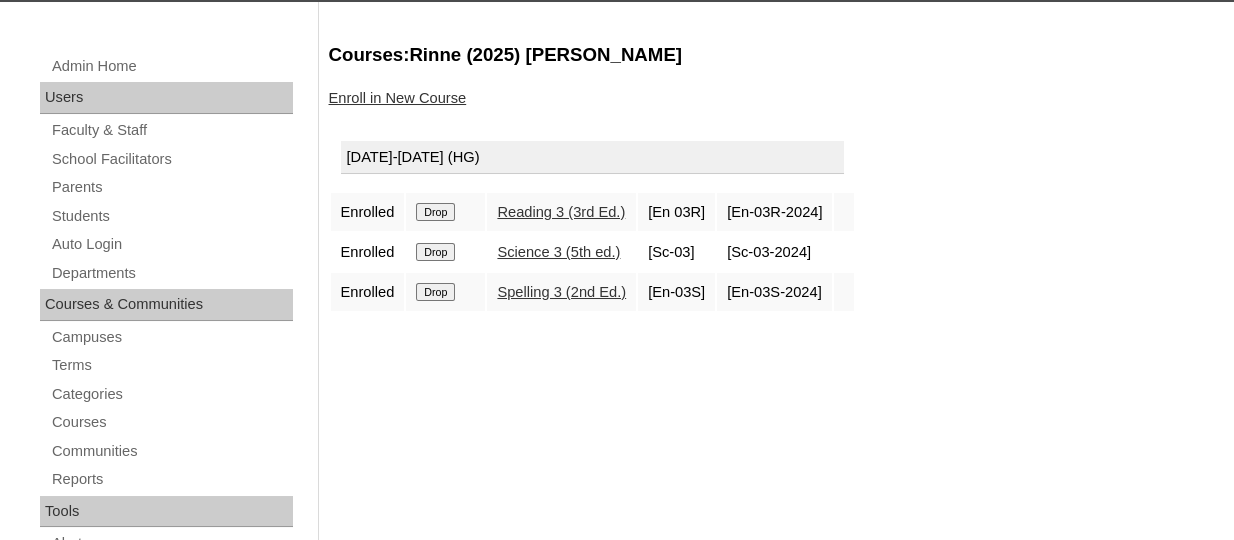 click on "Enroll in New Course" at bounding box center [398, 98] 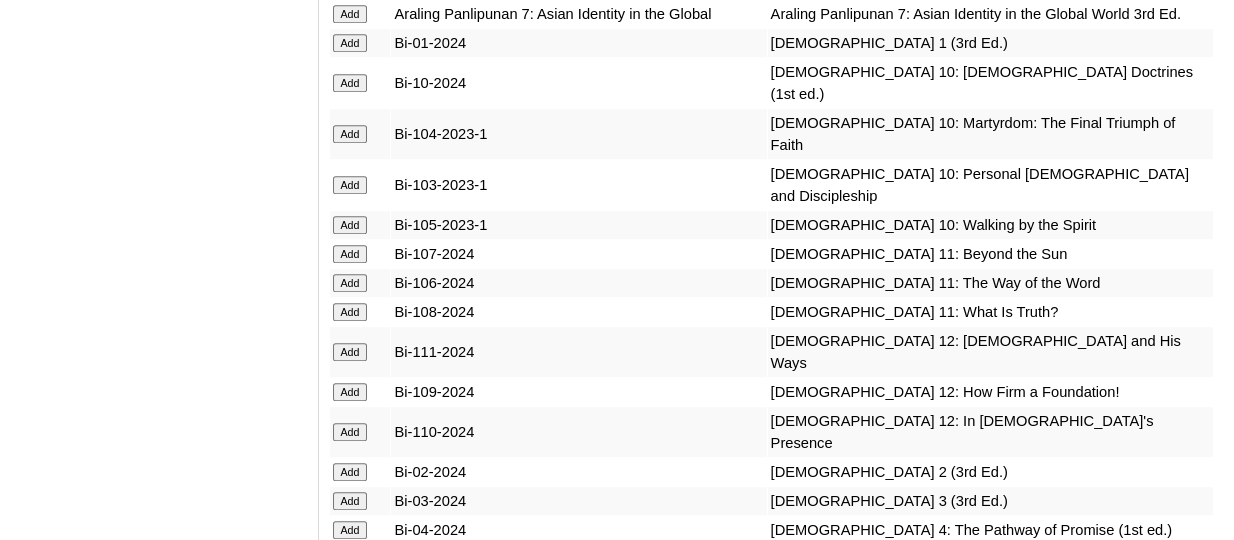 scroll, scrollTop: 4796, scrollLeft: 0, axis: vertical 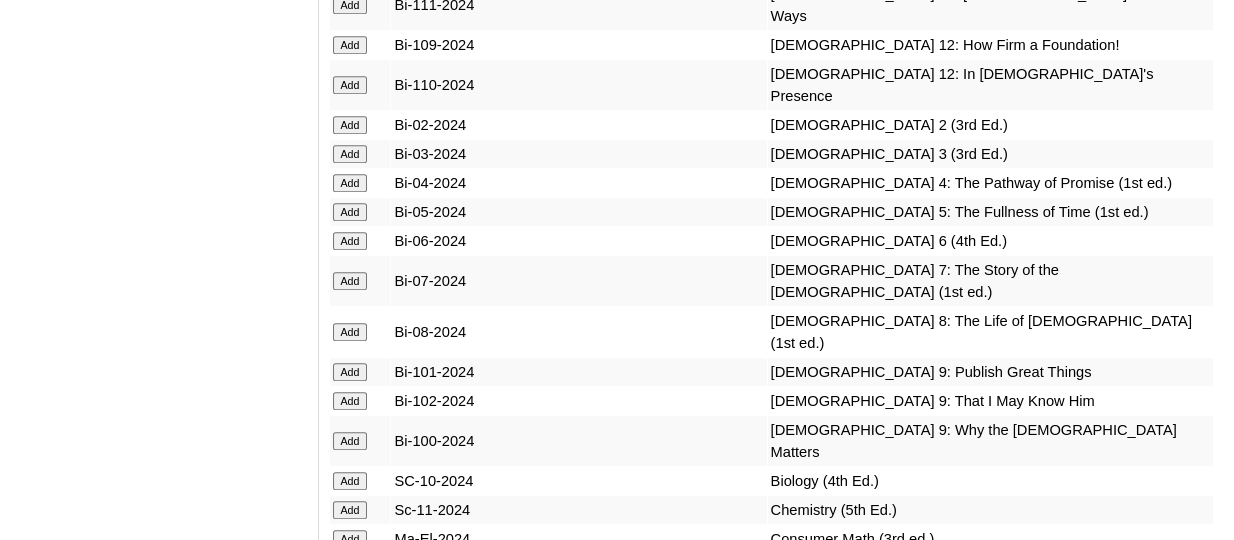 click on "Add" at bounding box center (350, -4397) 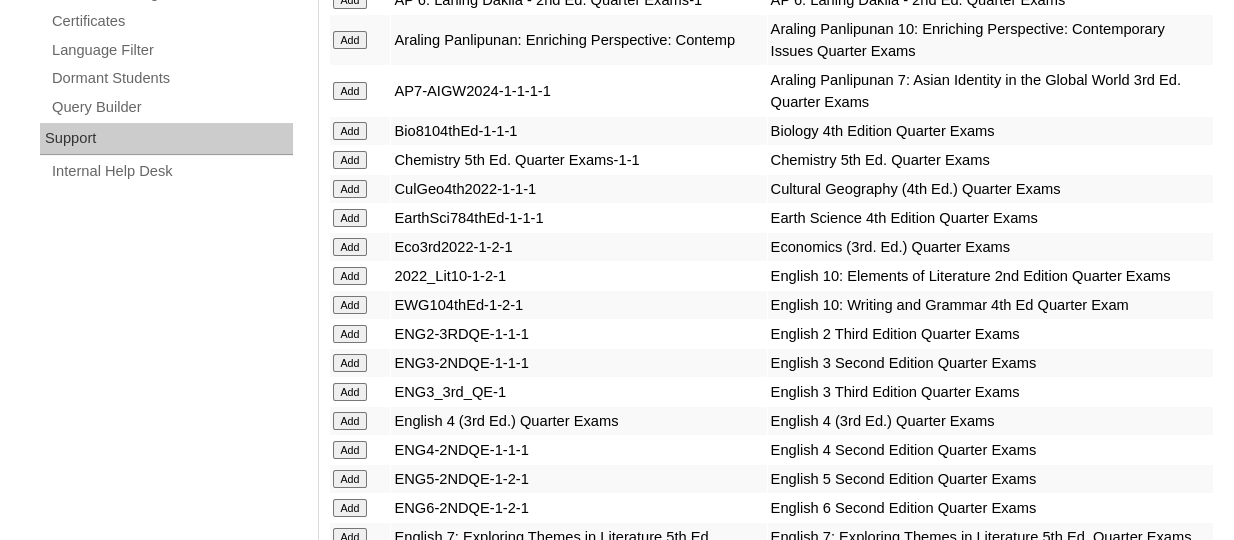 scroll, scrollTop: 5433, scrollLeft: 0, axis: vertical 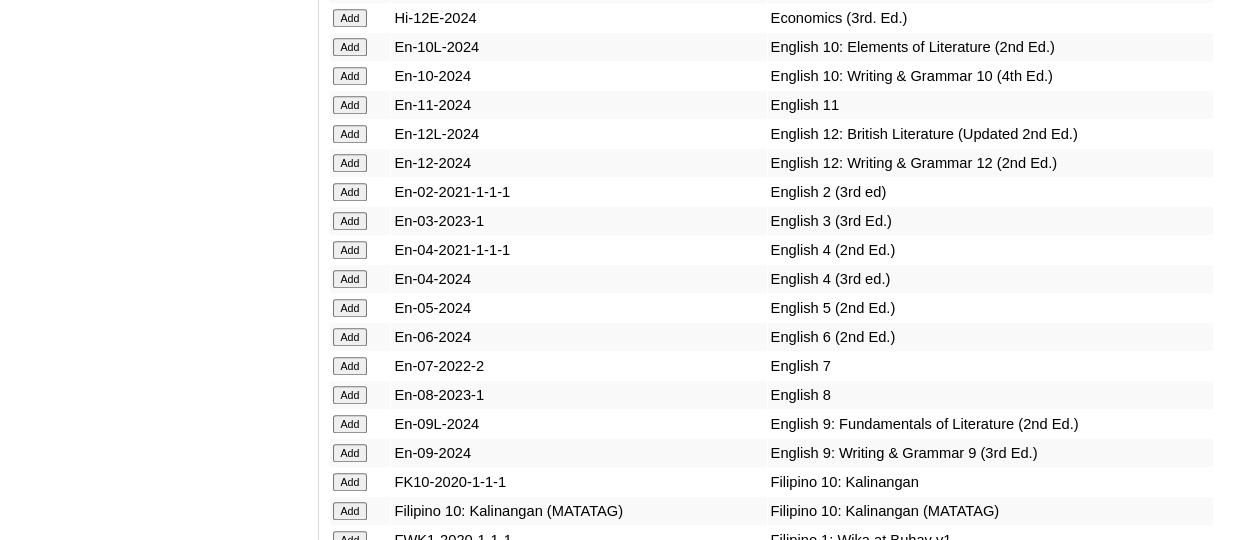 click on "Add" at bounding box center [350, -5034] 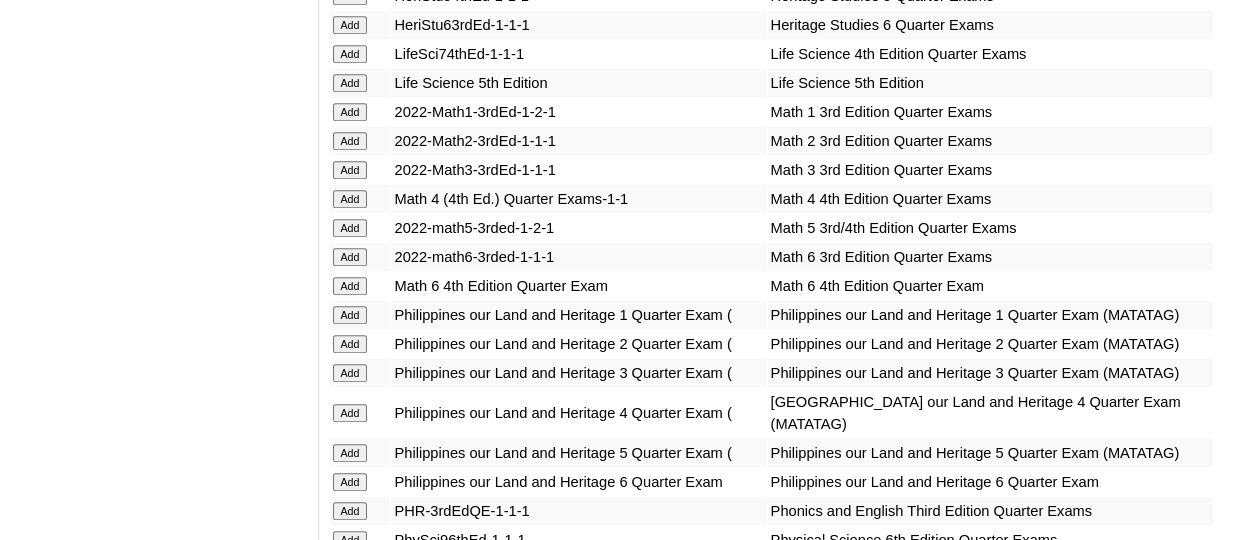 scroll, scrollTop: 6935, scrollLeft: 0, axis: vertical 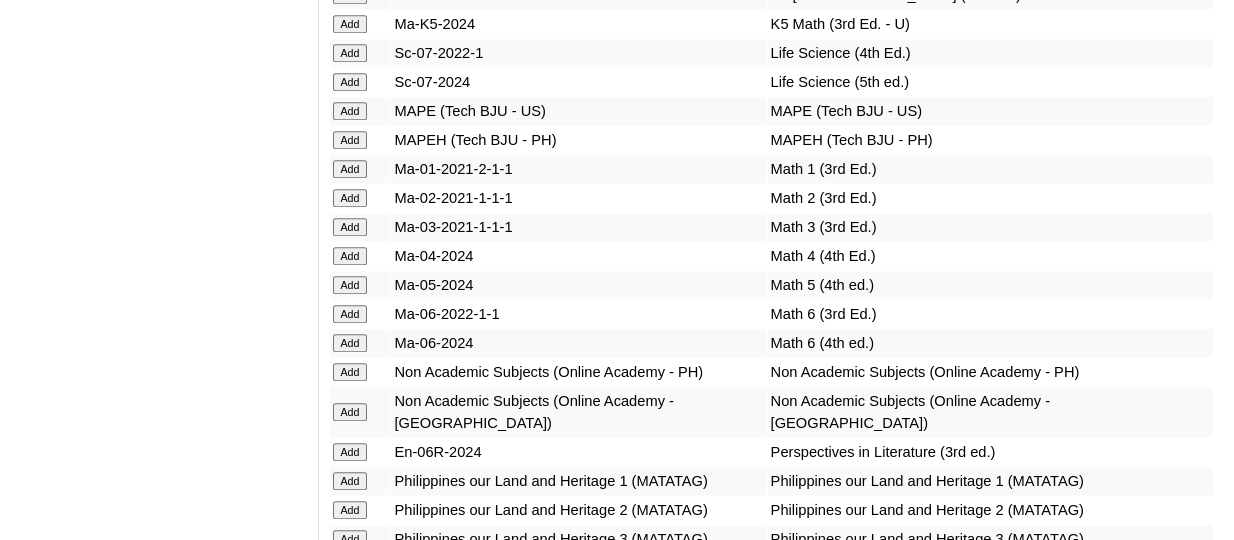 click on "Add" at bounding box center (350, -6536) 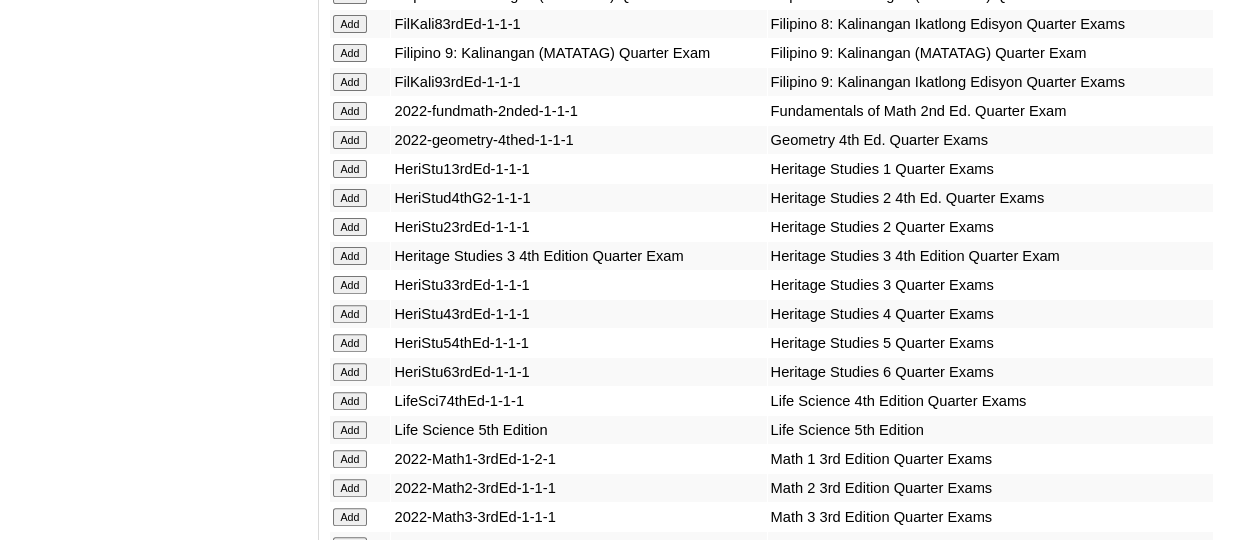 scroll, scrollTop: 6444, scrollLeft: 0, axis: vertical 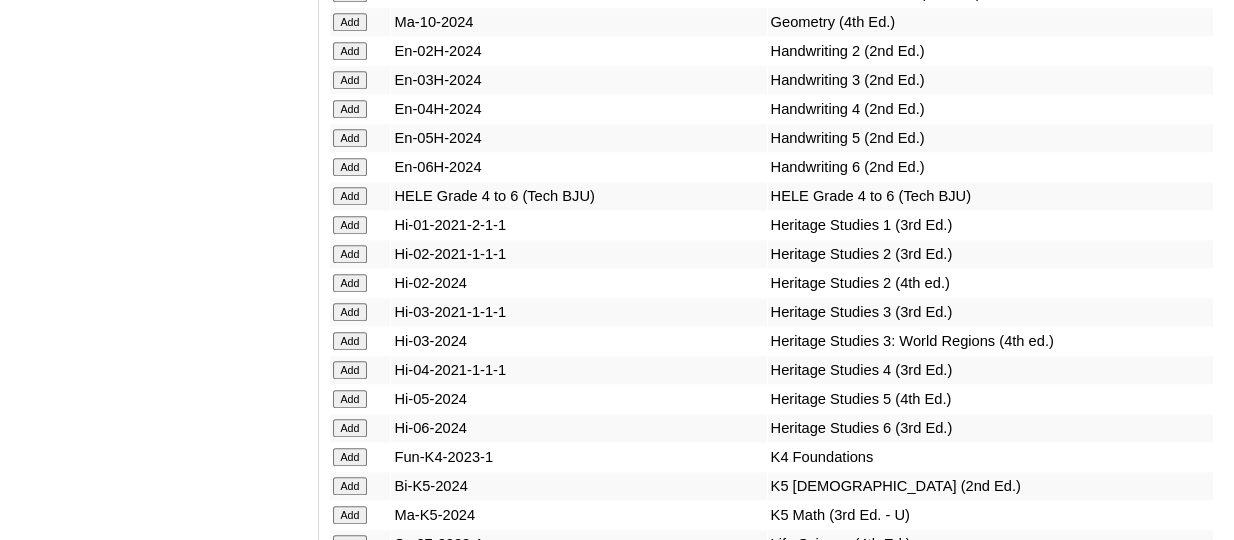 click on "Add" at bounding box center (350, -6045) 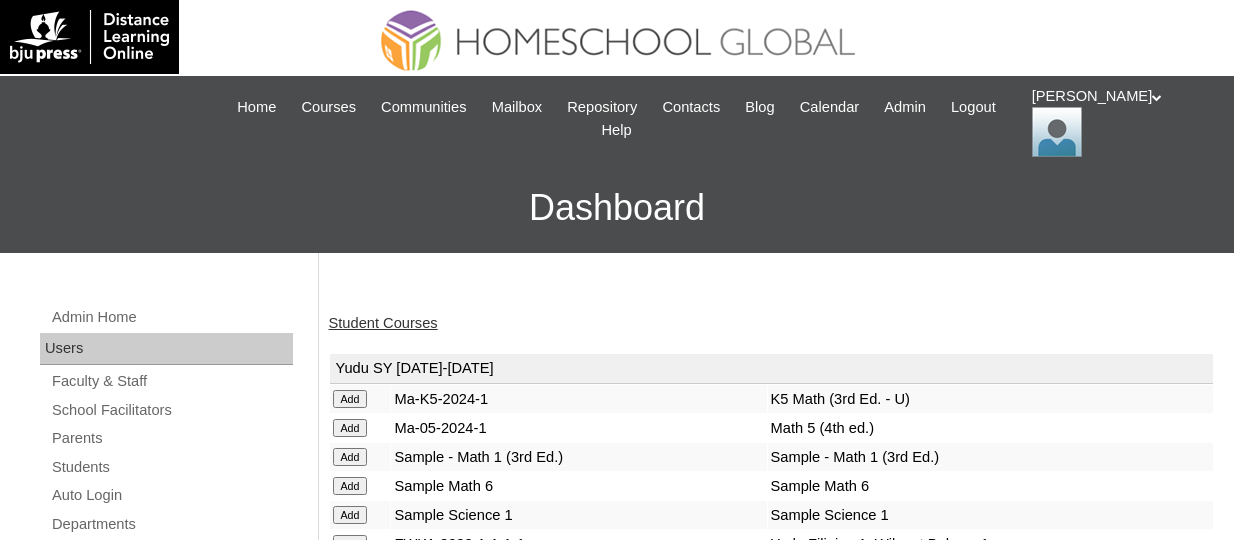 scroll, scrollTop: 0, scrollLeft: 0, axis: both 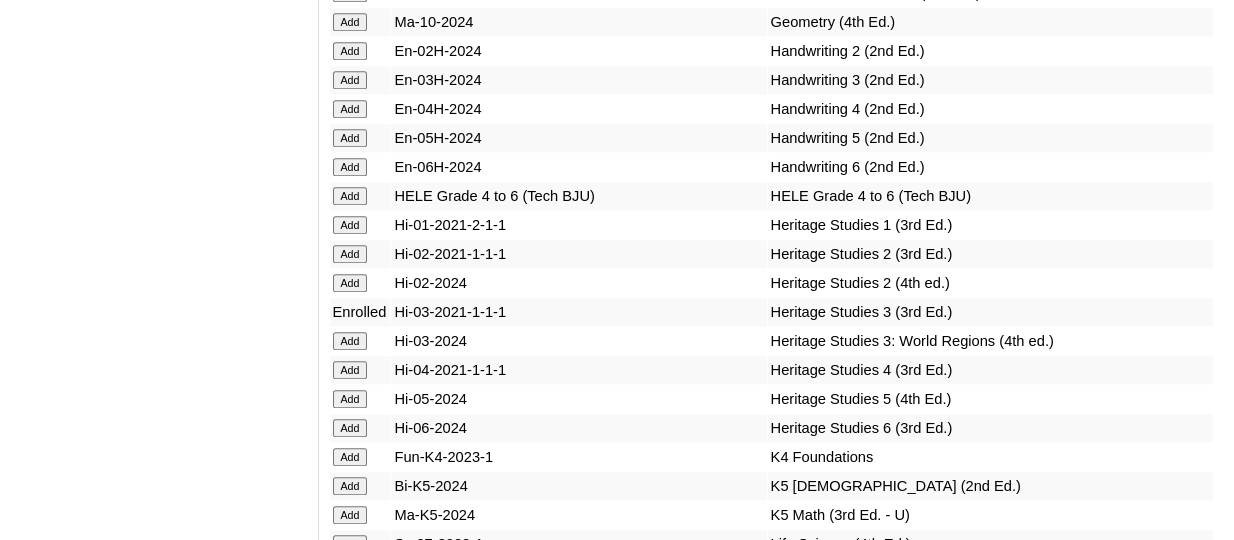click on "Heritage Studies 3: World Regions (4th ed.)" at bounding box center [990, 341] 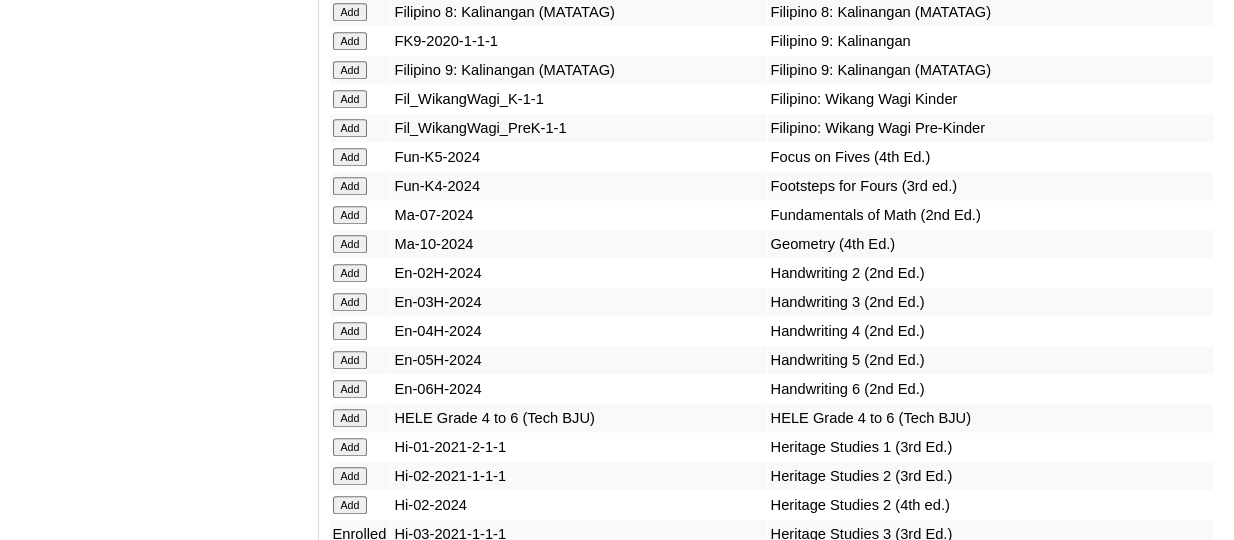 scroll, scrollTop: 6588, scrollLeft: 0, axis: vertical 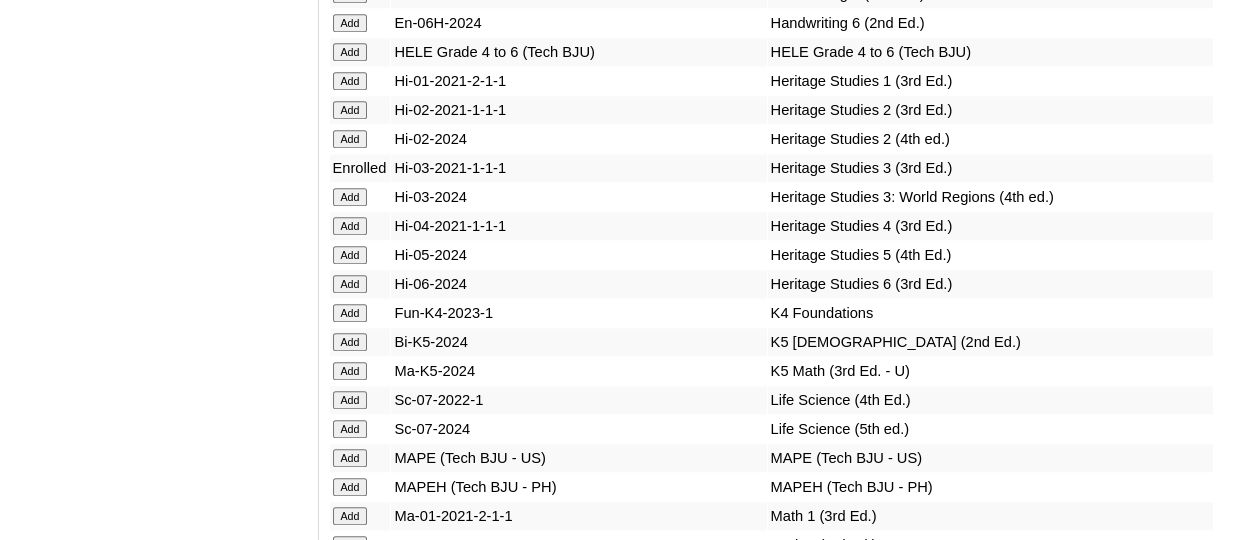 click on "Add" at bounding box center (350, -6189) 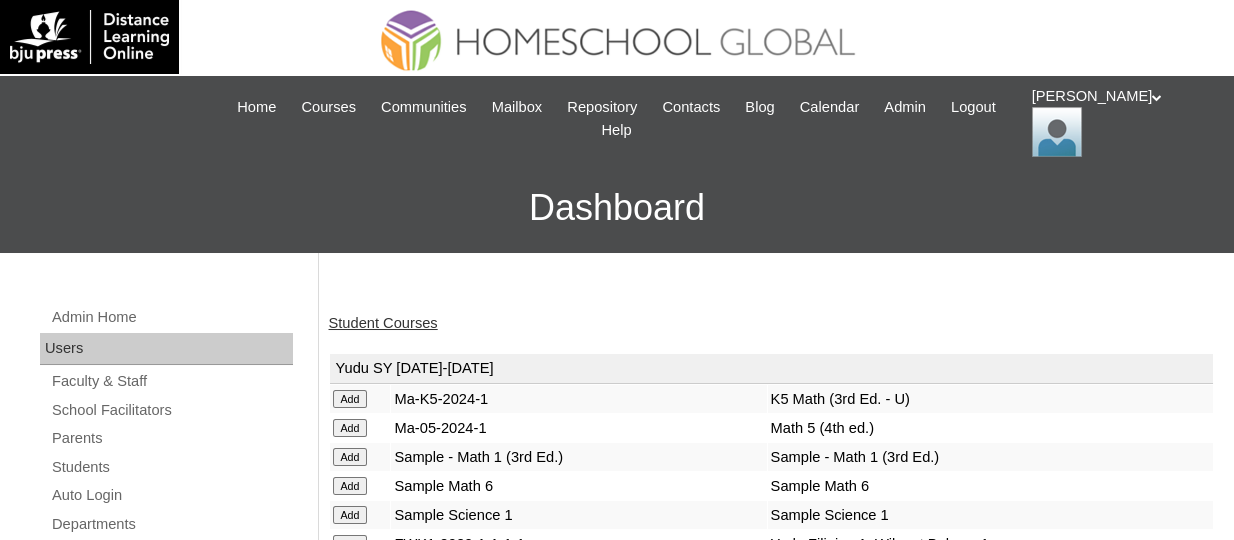 scroll, scrollTop: 11, scrollLeft: 0, axis: vertical 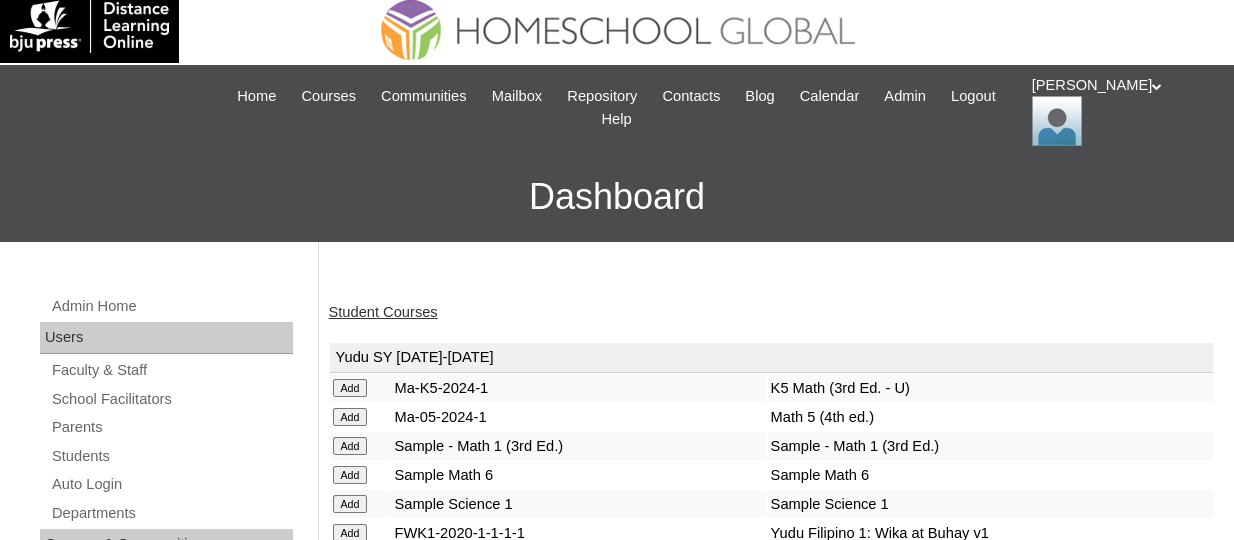 click on "Student Courses" at bounding box center [383, 312] 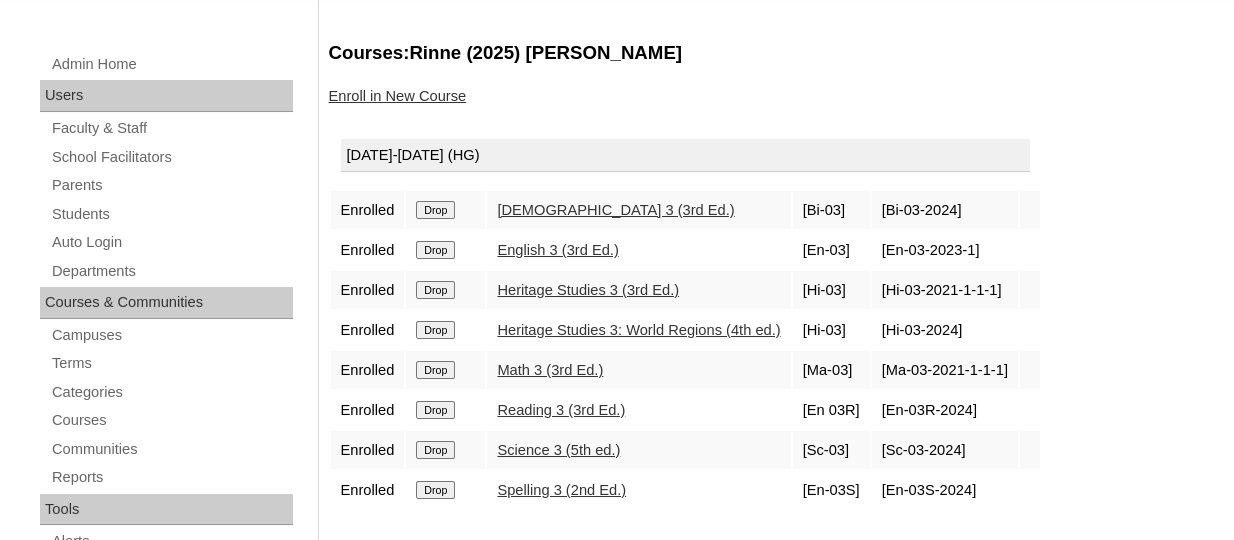 scroll, scrollTop: 411, scrollLeft: 0, axis: vertical 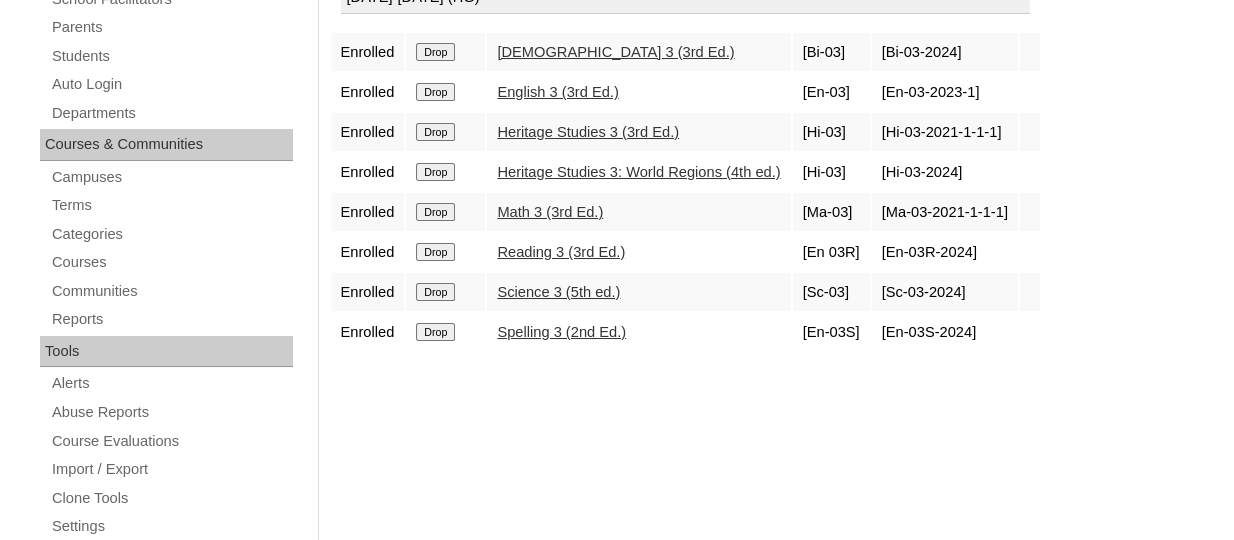 click on "Drop" at bounding box center [435, 52] 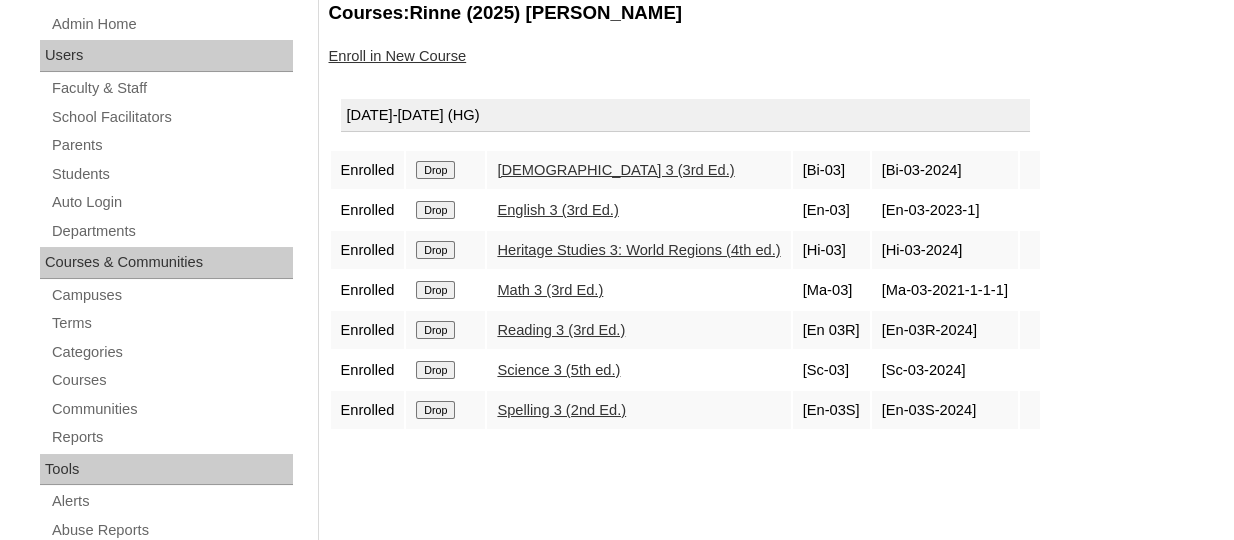 scroll, scrollTop: 302, scrollLeft: 0, axis: vertical 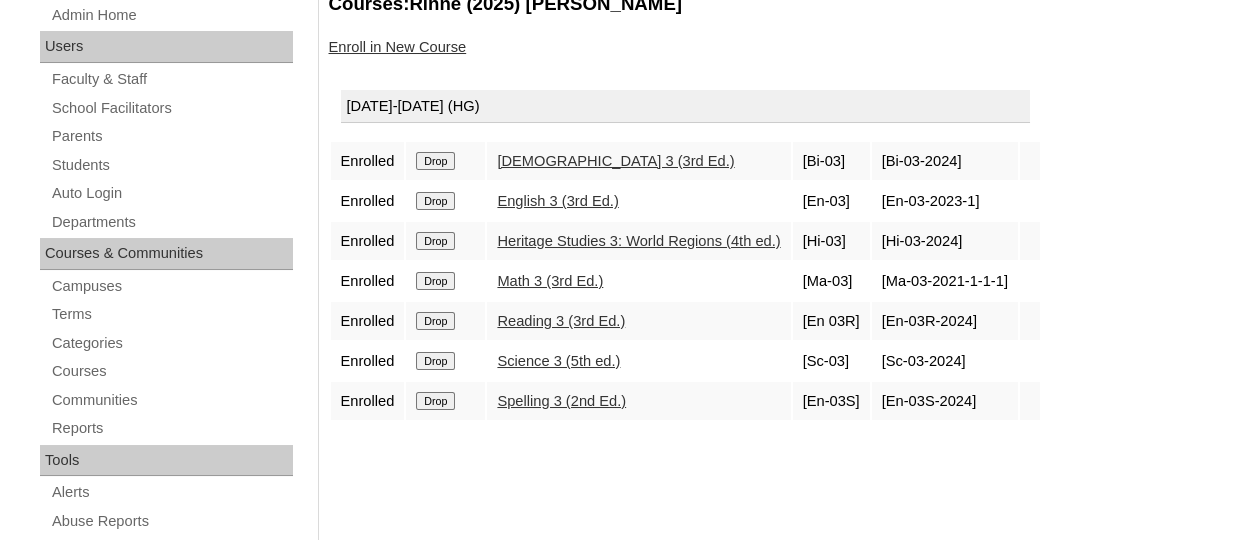 click on "Courses:Rinne (2025) [PERSON_NAME]
Enroll in New Course
[DATE]-[DATE] (HG)
Enrolled
Drop
[DEMOGRAPHIC_DATA] 3 (3rd Ed.)
[Bi-03]
[Bi-03-2024]
Enrolled
Drop
English 3 (3rd Ed.)
[En-03]
[En-03-2023-1]
Enrolled
Drop
Heritage Studies 3: World Regions (4th ed.)
[Hi-03]
Enrolled" at bounding box center (767, 660) 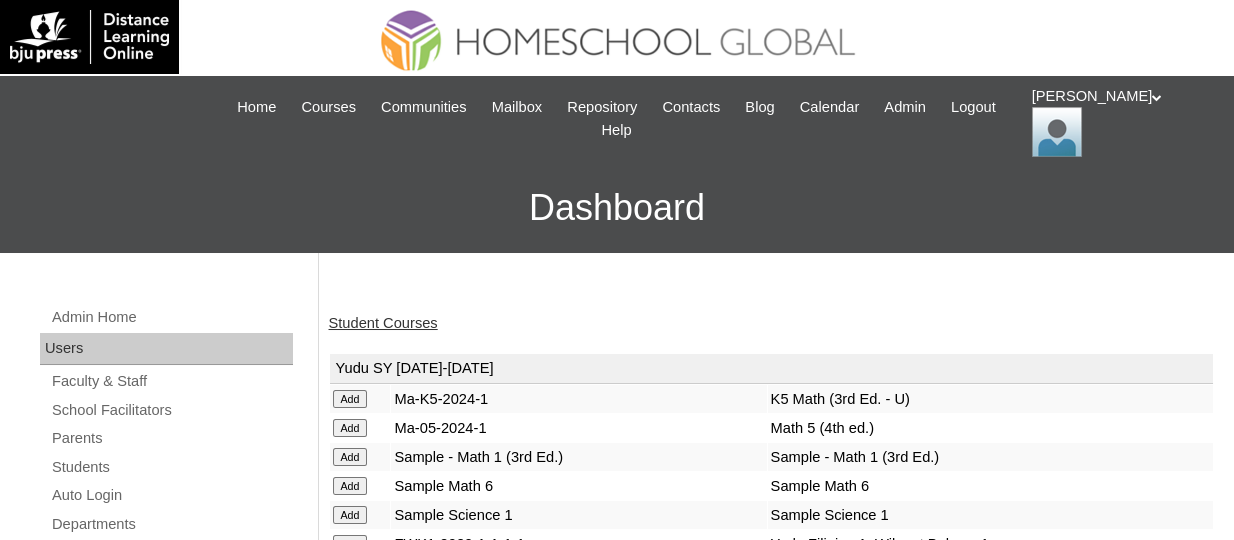 scroll, scrollTop: 6270, scrollLeft: 0, axis: vertical 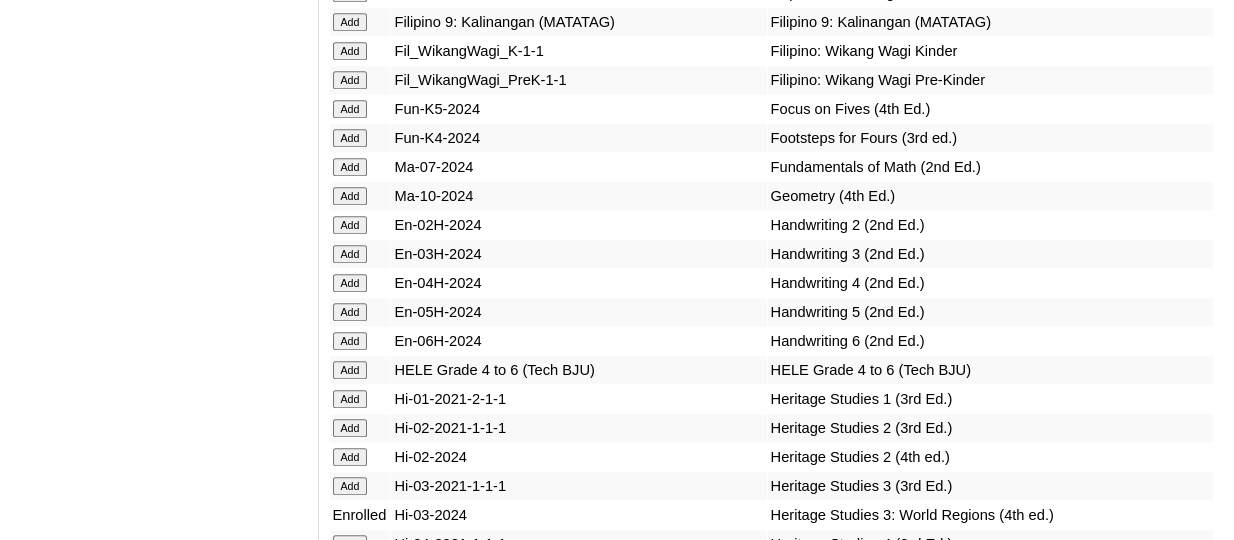 click on "Add" at bounding box center (350, -5871) 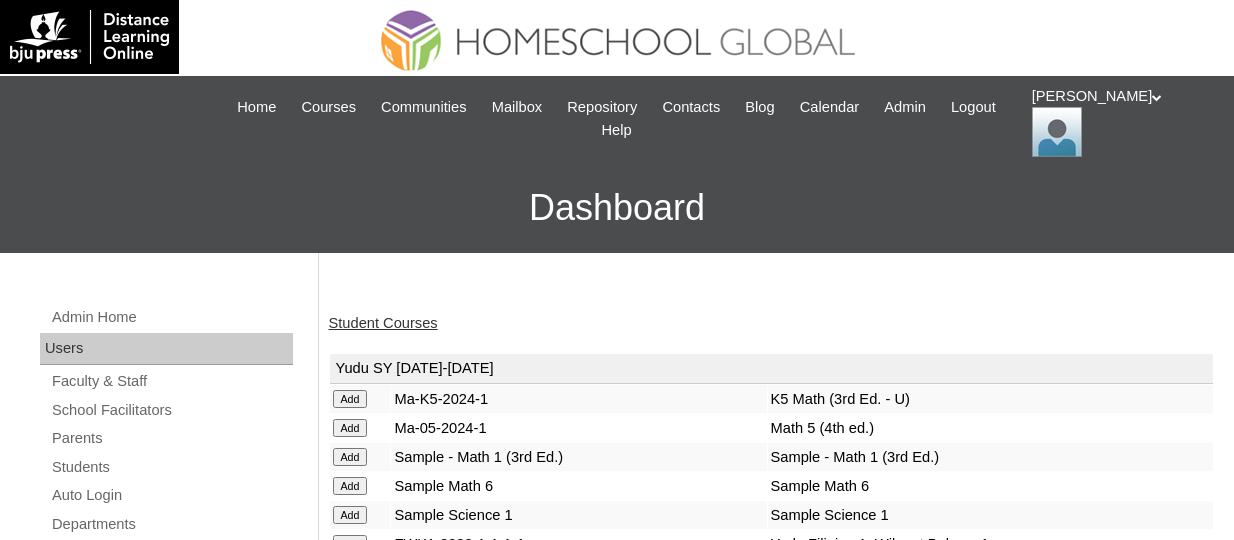 scroll, scrollTop: 0, scrollLeft: 0, axis: both 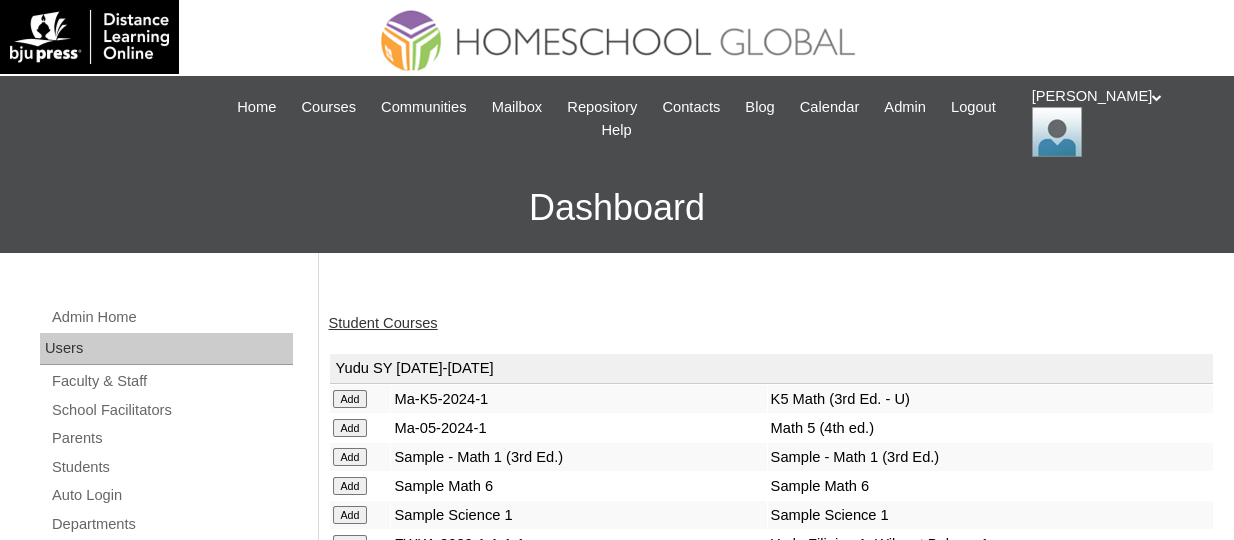 click on "Student Courses" at bounding box center [383, 323] 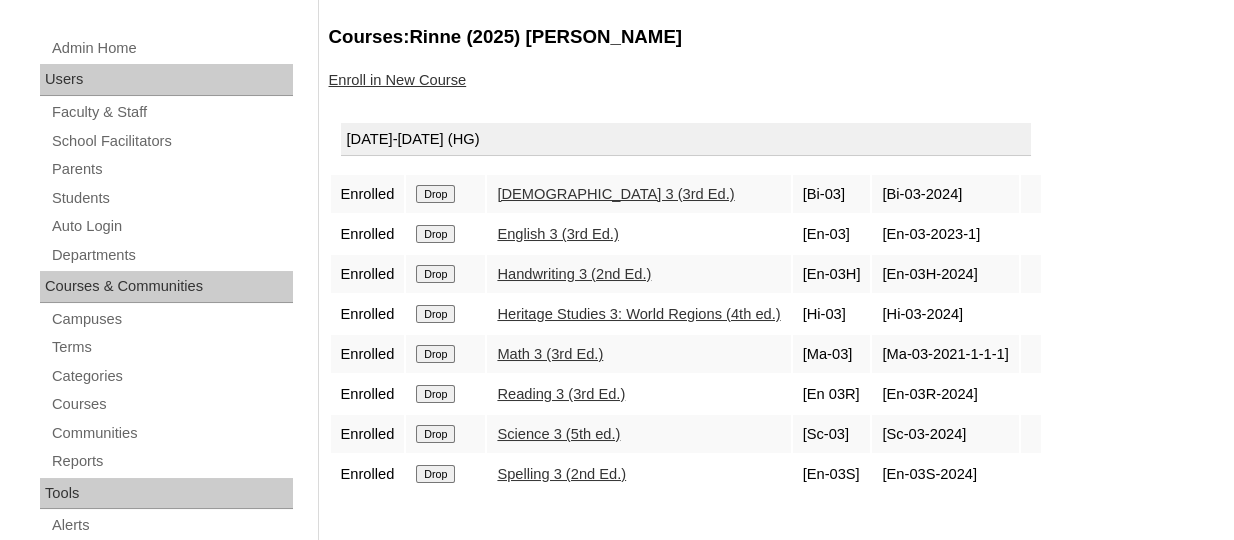 scroll, scrollTop: 274, scrollLeft: 0, axis: vertical 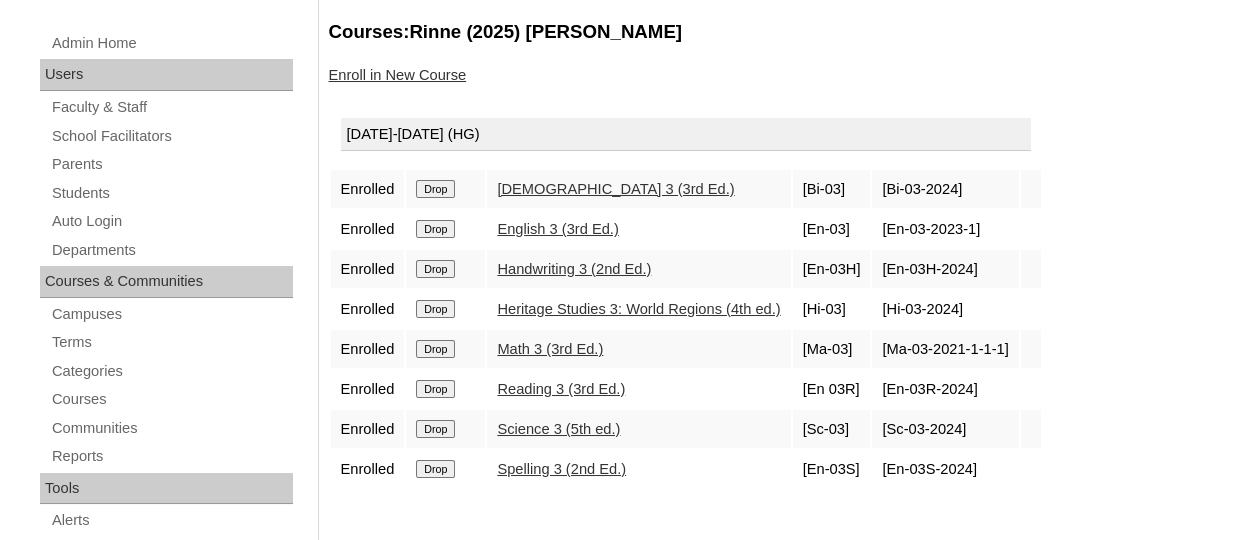 click on "Reading 3 (3rd Ed.)" at bounding box center [561, 389] 